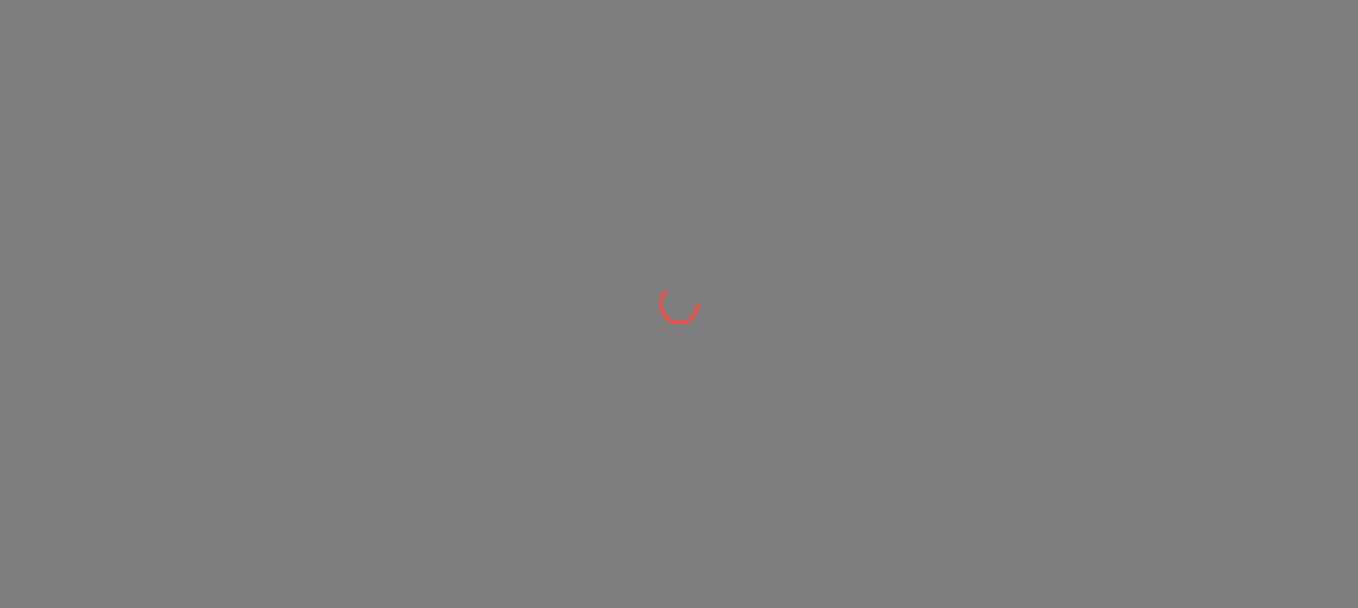 scroll, scrollTop: 0, scrollLeft: 0, axis: both 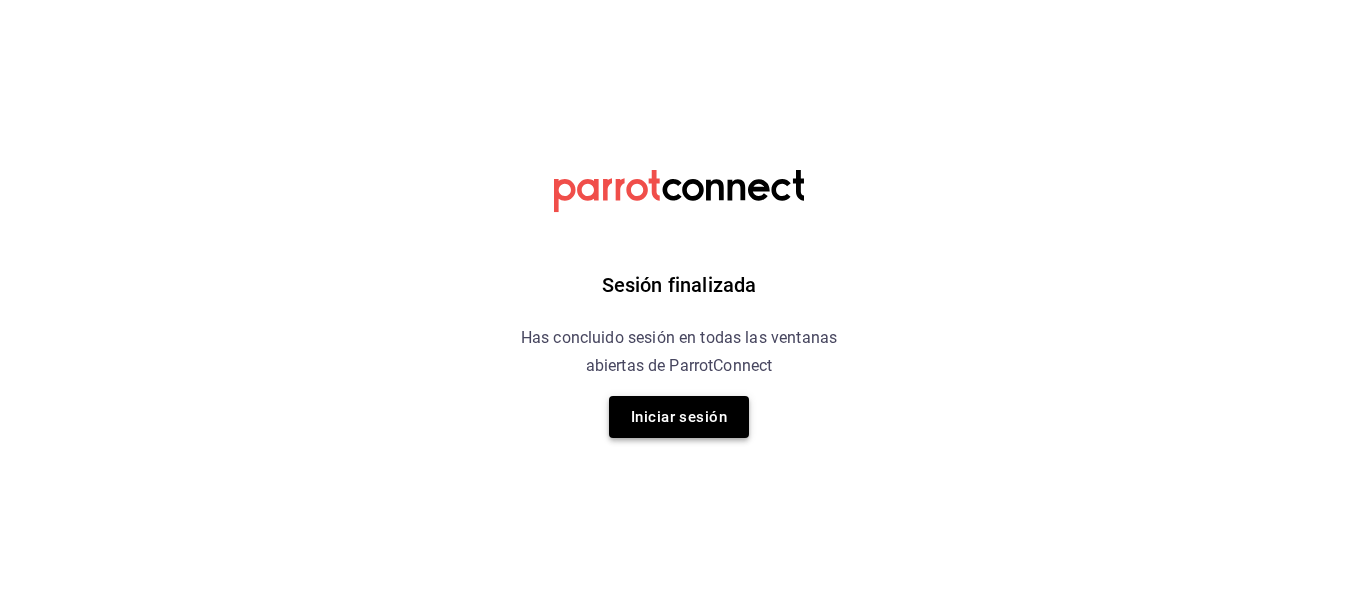 click on "Iniciar sesión" at bounding box center [679, 417] 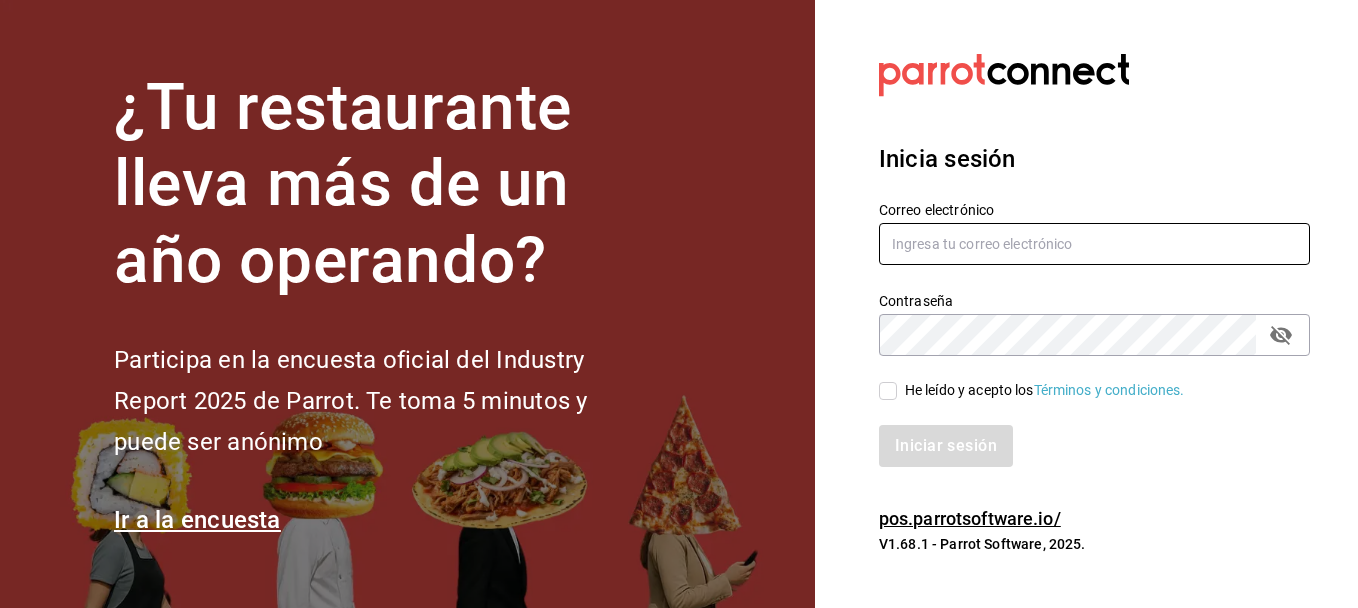 type on "monica.cabrera@flamingosgolf.com.mx" 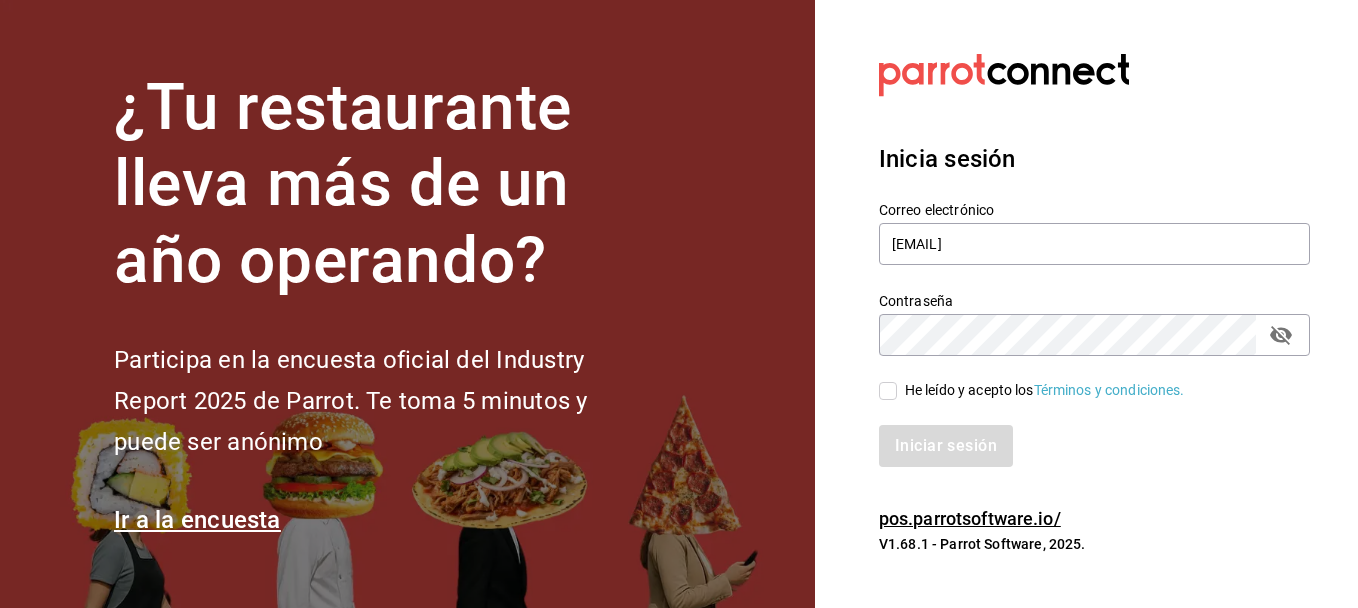 click on "He leído y acepto los  Términos y condiciones." at bounding box center (888, 391) 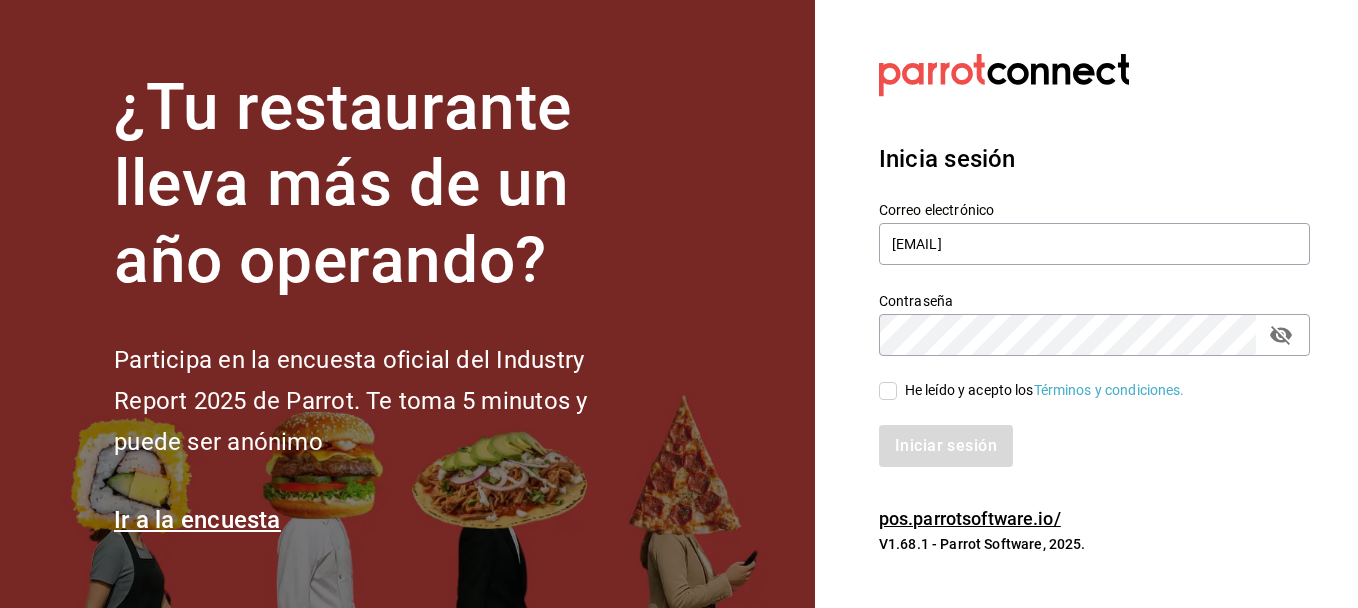 checkbox on "true" 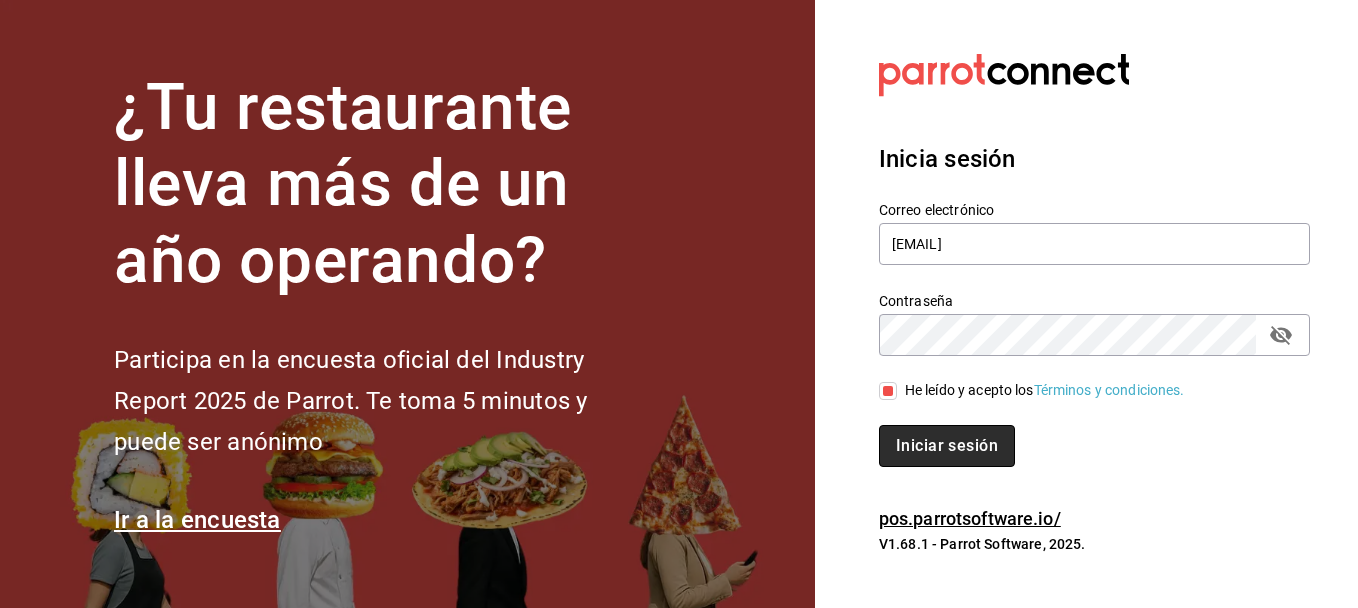 click on "Iniciar sesión" at bounding box center (947, 446) 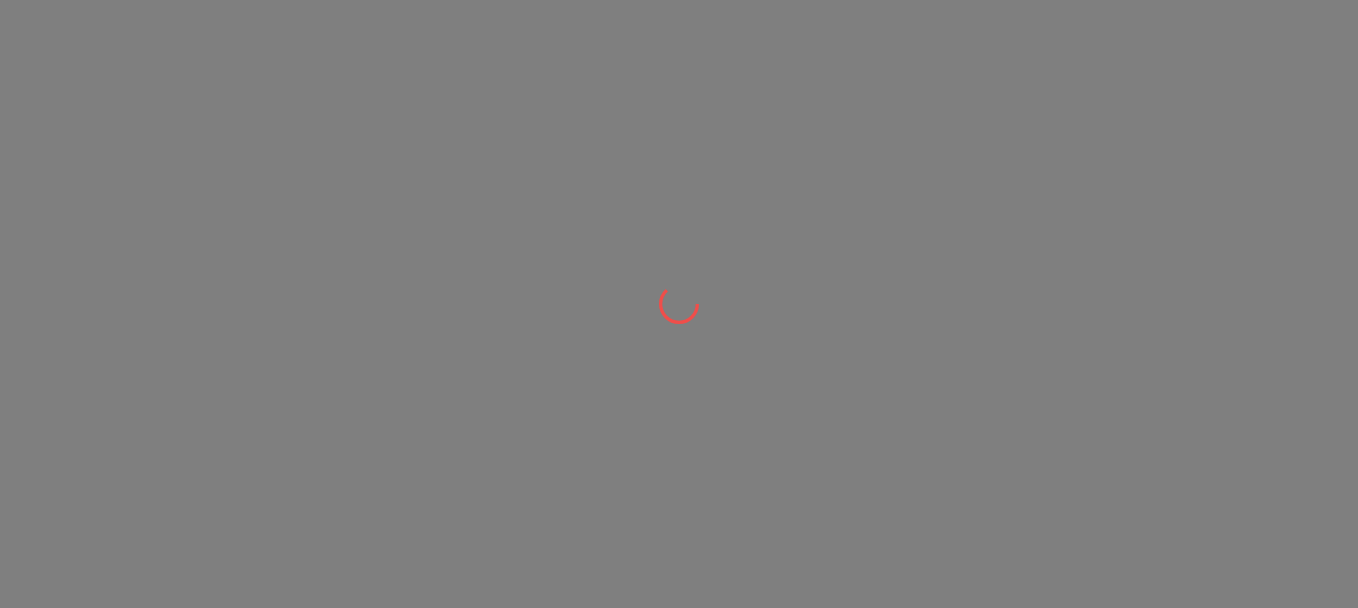 scroll, scrollTop: 0, scrollLeft: 0, axis: both 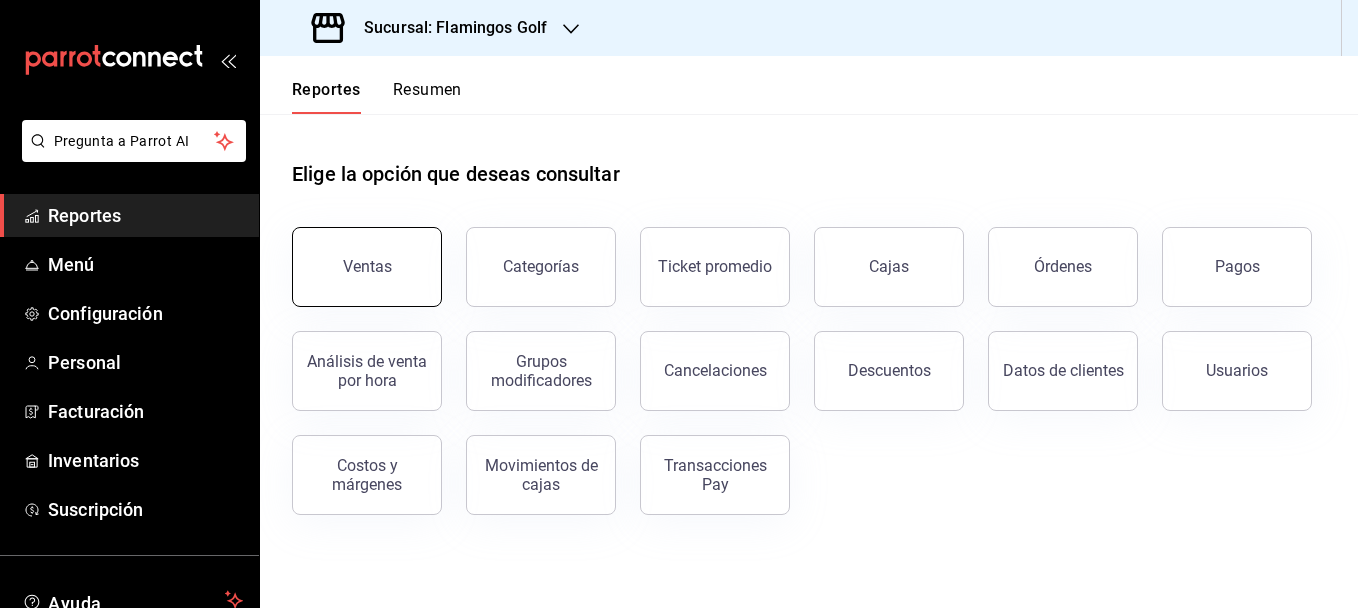 click on "Ventas" at bounding box center [367, 267] 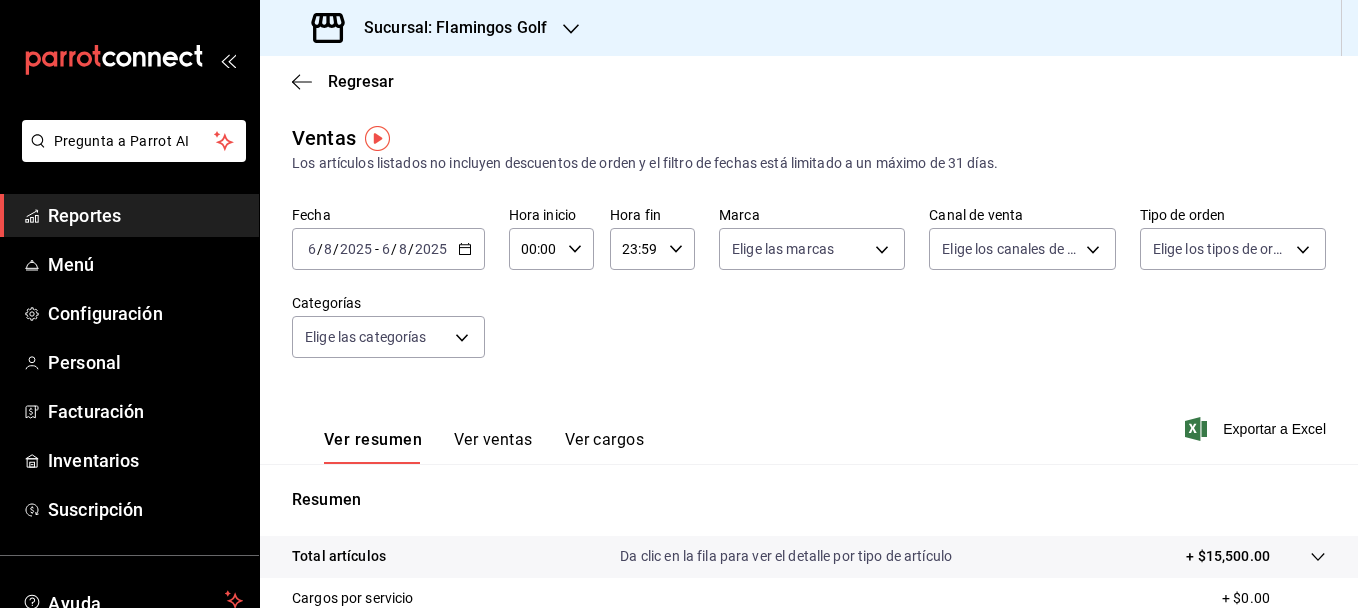 click 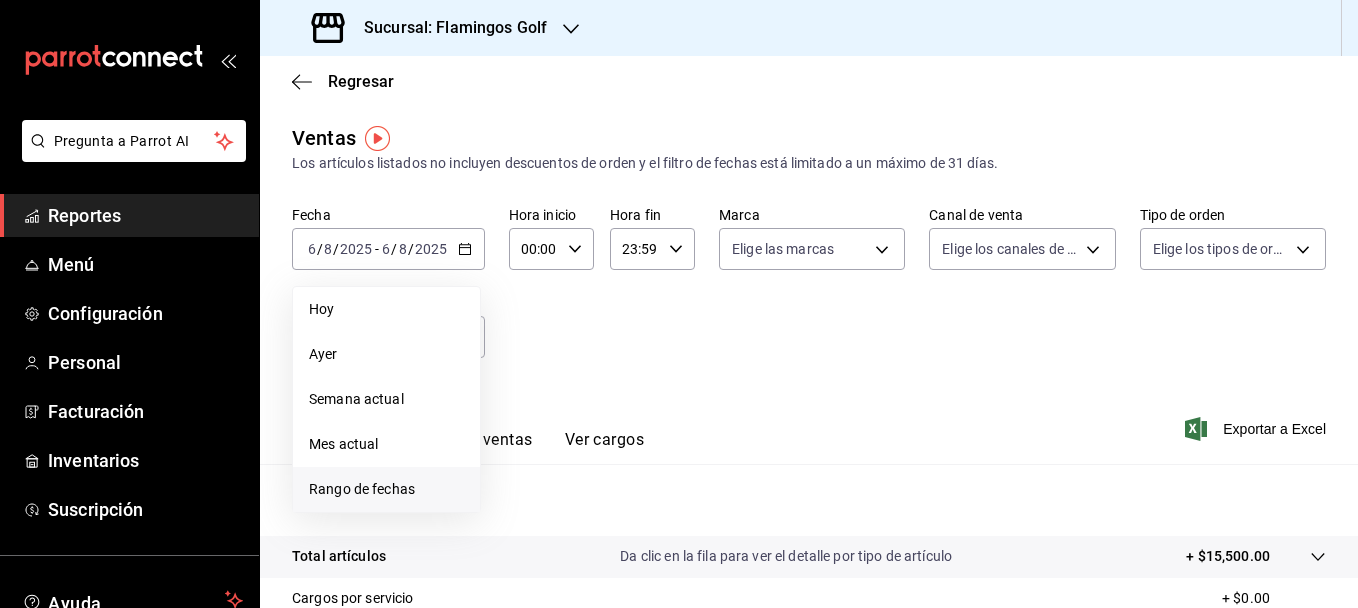 click on "Rango de fechas" at bounding box center (386, 489) 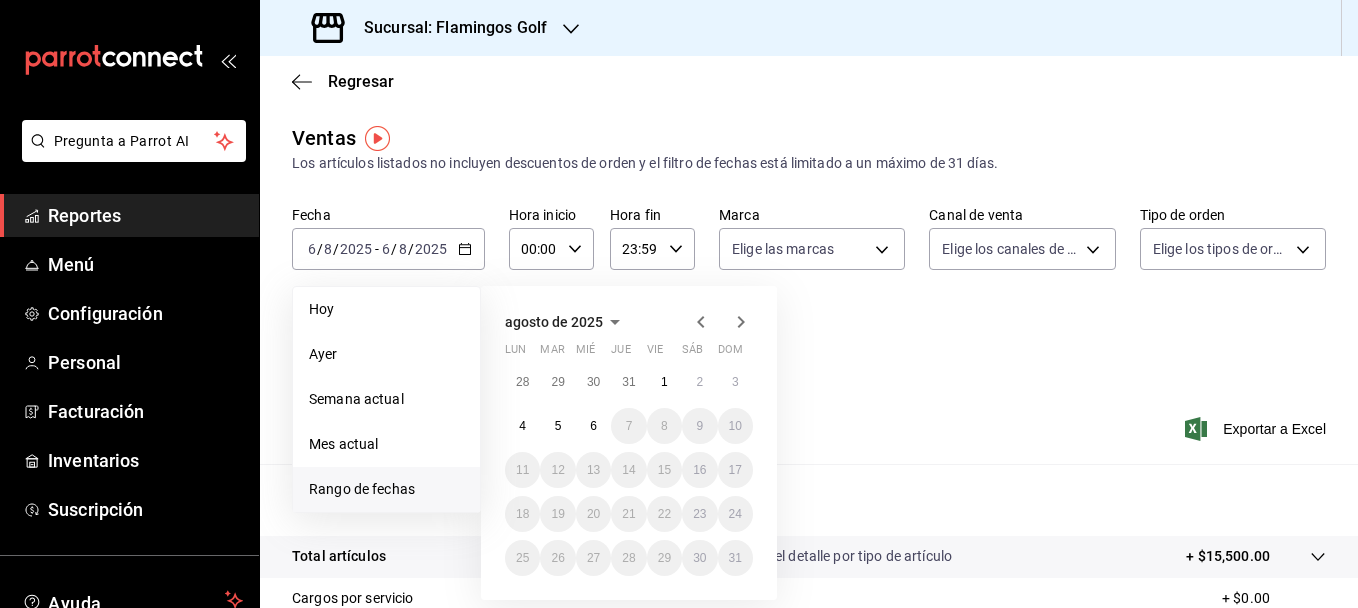 click 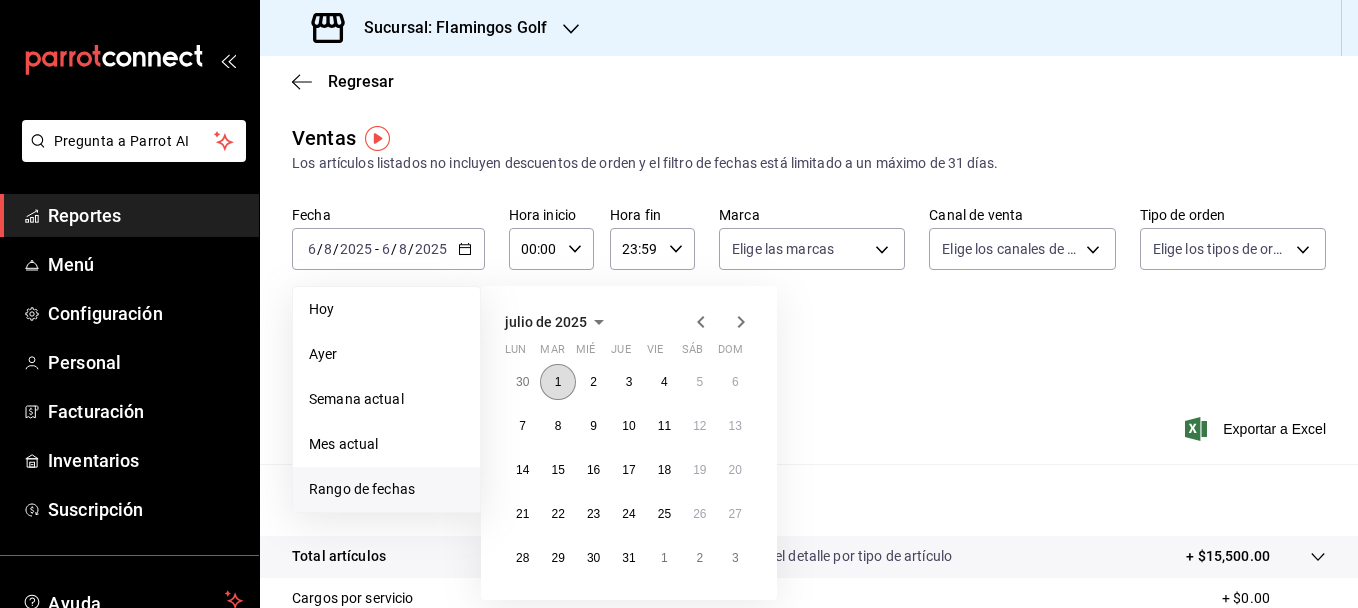 click on "1" at bounding box center [558, 382] 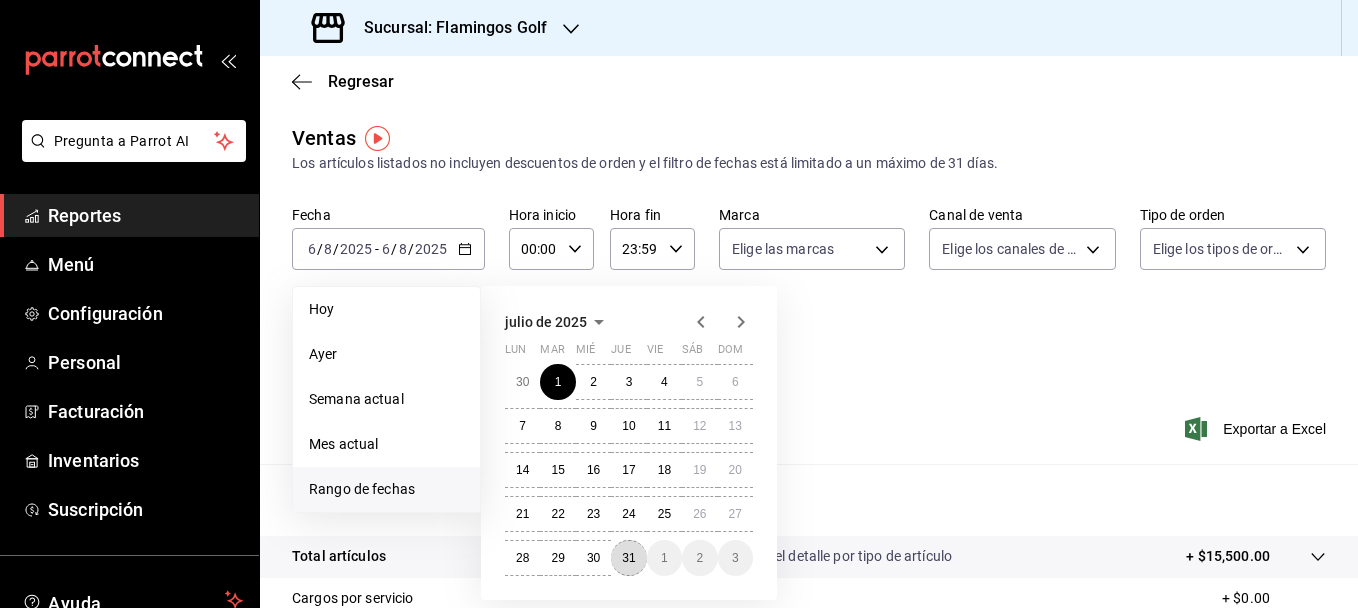 click on "31" at bounding box center (628, 558) 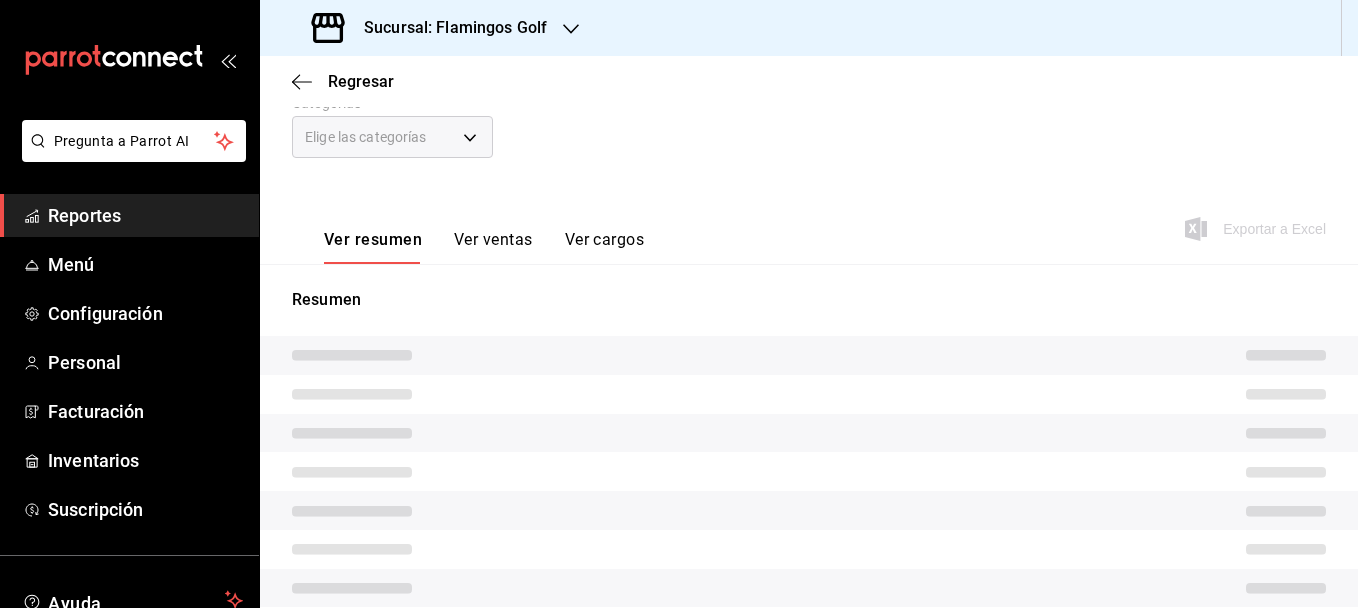 scroll, scrollTop: 0, scrollLeft: 0, axis: both 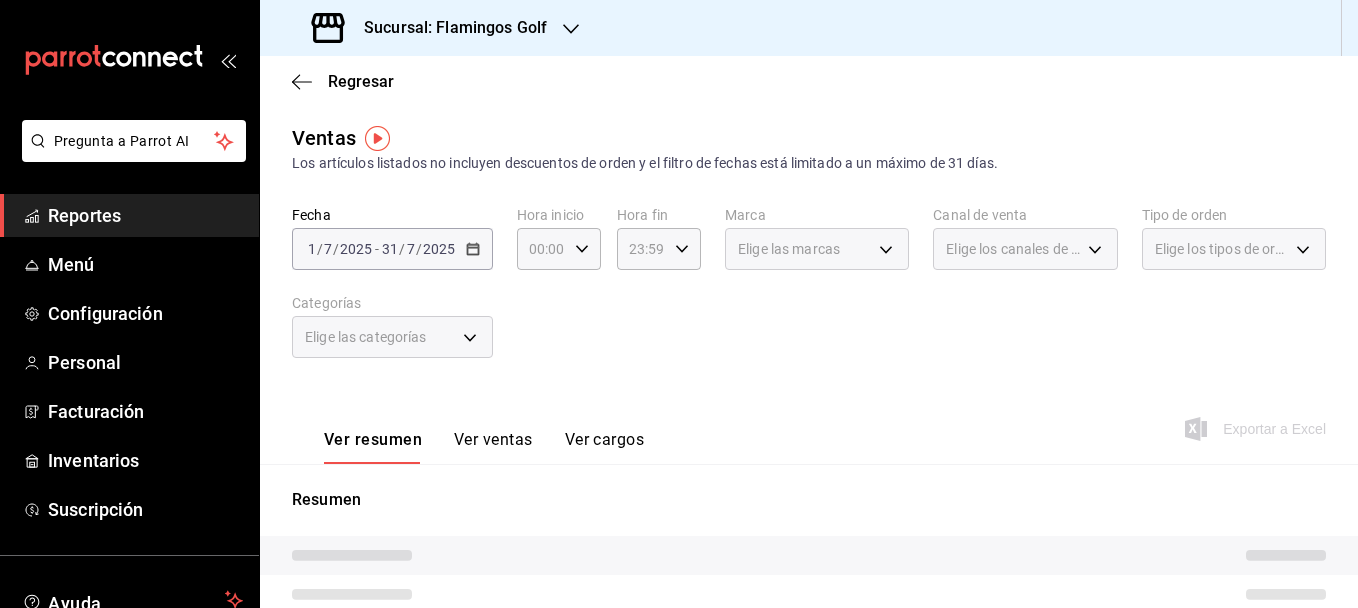 click on "Exportar a Excel" at bounding box center (1257, 429) 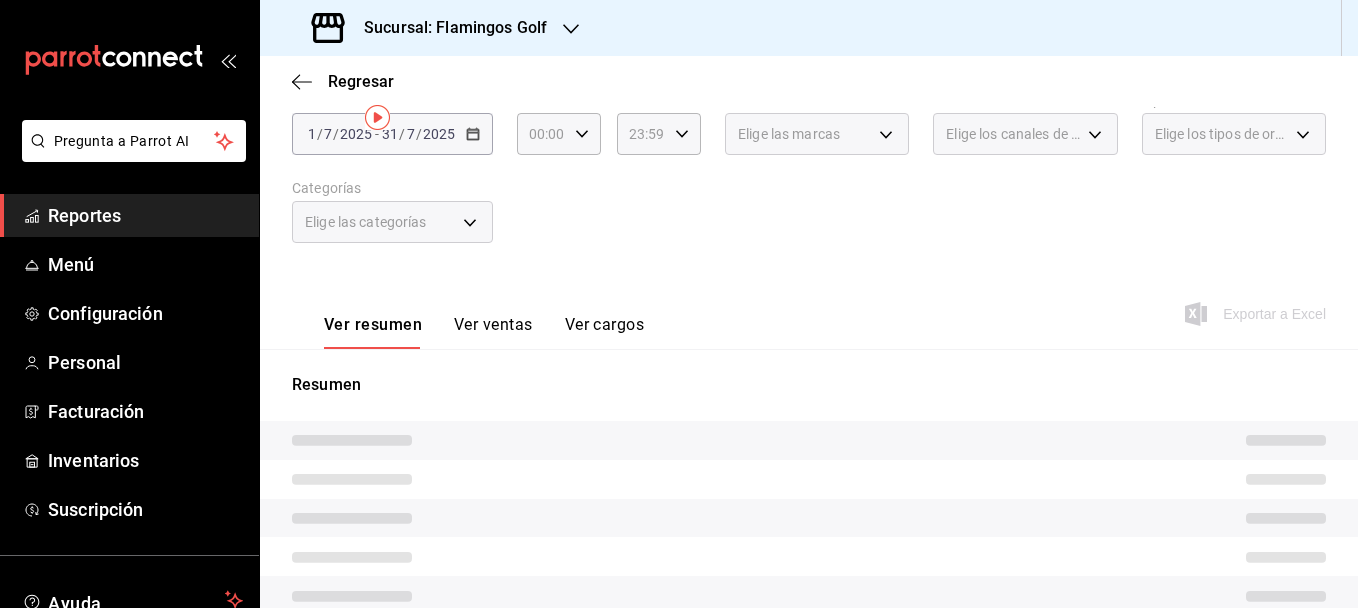 scroll, scrollTop: 0, scrollLeft: 0, axis: both 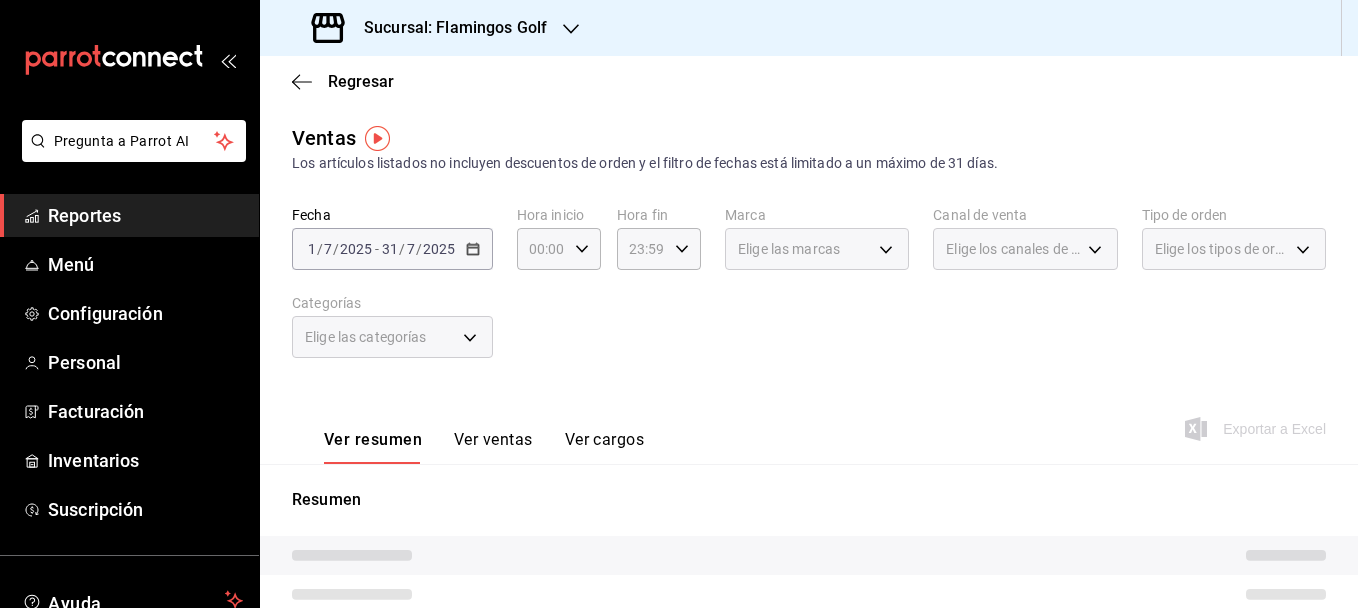 click on "Exportar a Excel" at bounding box center (1257, 429) 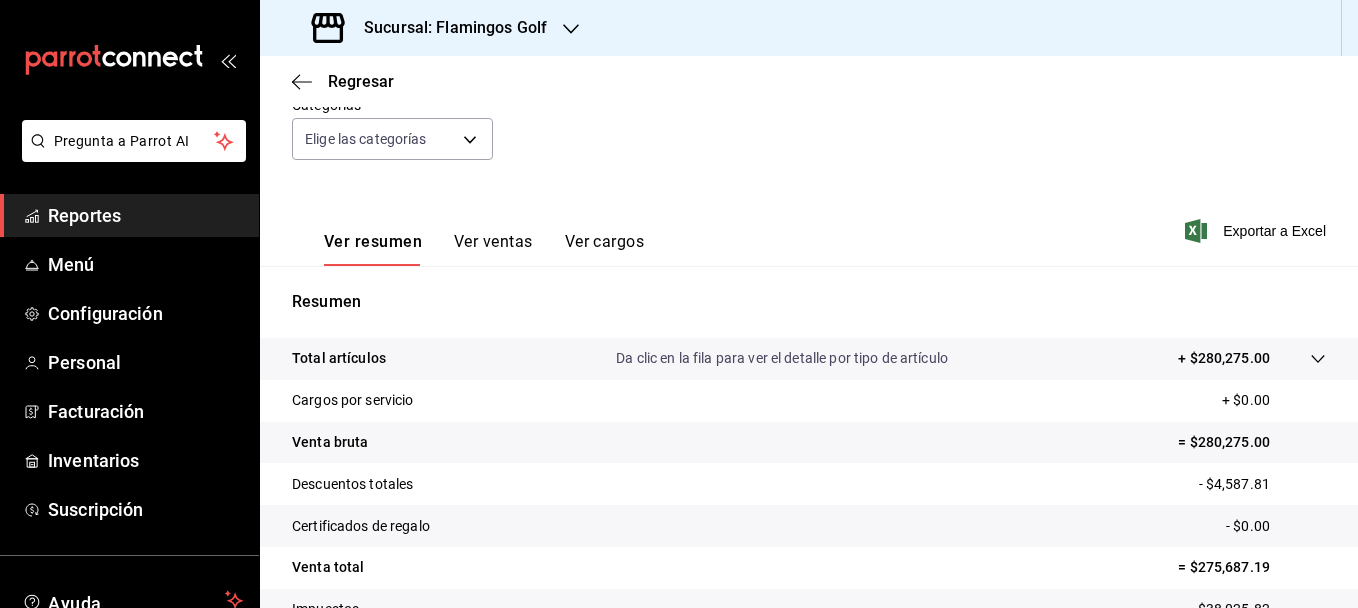 scroll, scrollTop: 200, scrollLeft: 0, axis: vertical 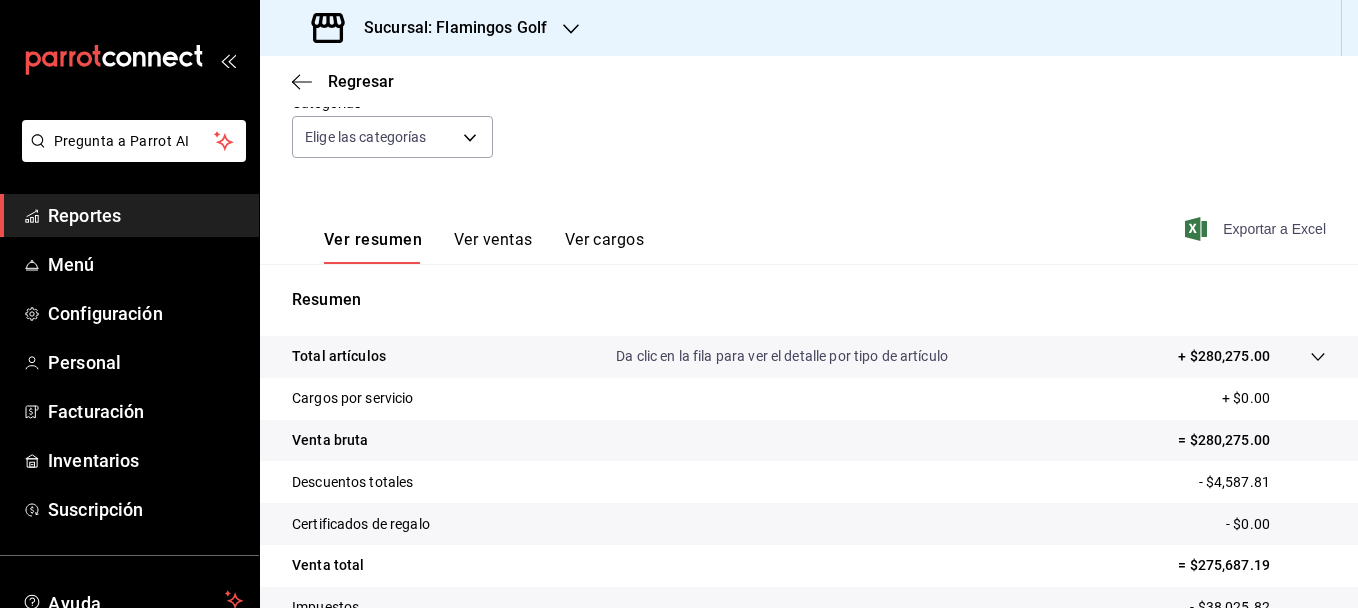 click on "Exportar a Excel" at bounding box center (1257, 229) 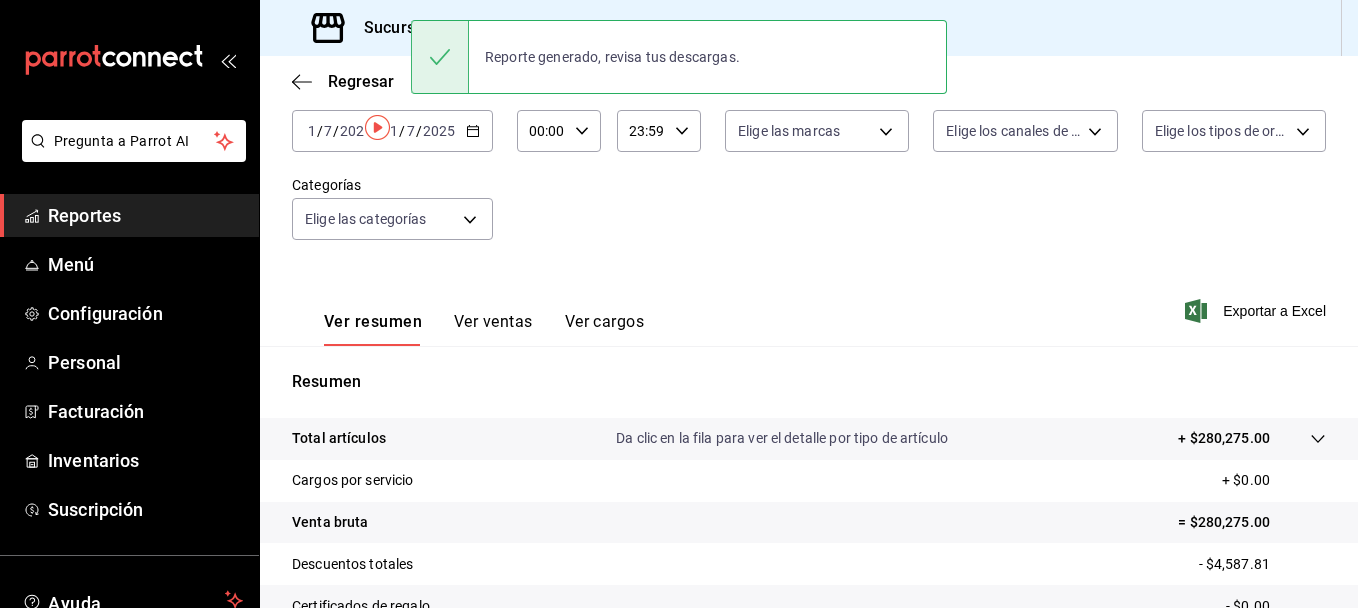 scroll, scrollTop: 0, scrollLeft: 0, axis: both 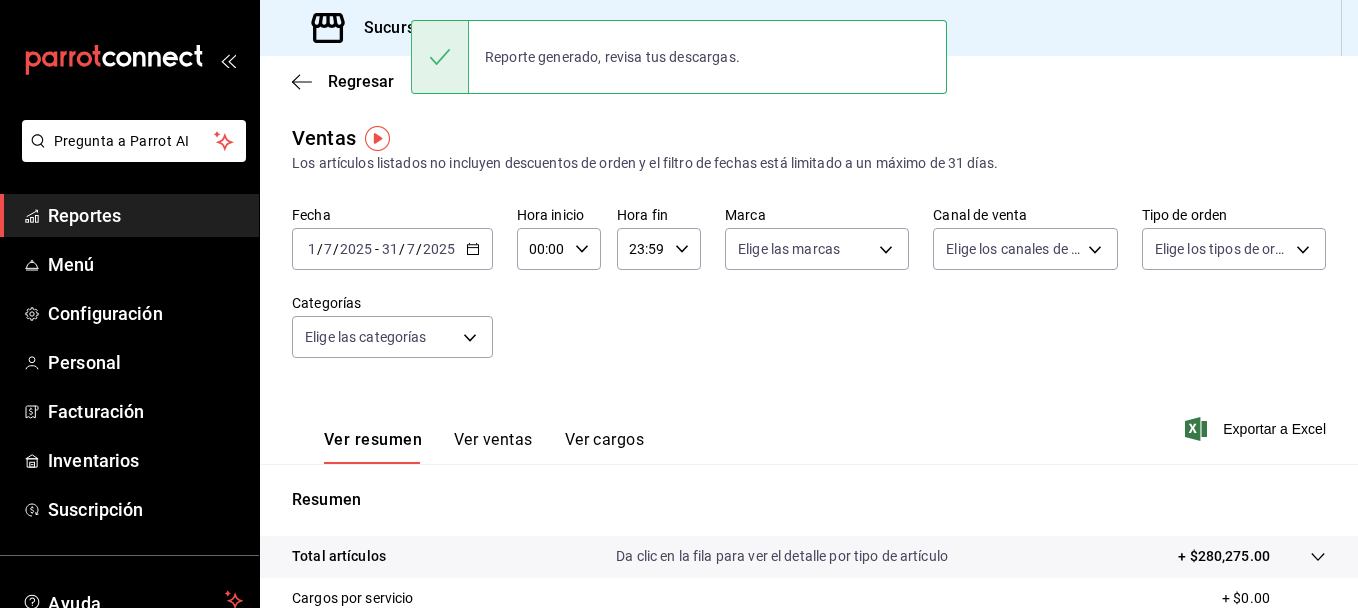 click on "Fecha [DATE] [DATE] - [DATE] Hora inicio 00:00 Hora inicio Hora fin 23:59 Hora fin Marca Elige las marcas Canal de venta Elige los canales de venta Tipo de orden Elige los tipos de orden Categorías Elige las categorías" at bounding box center [809, 294] 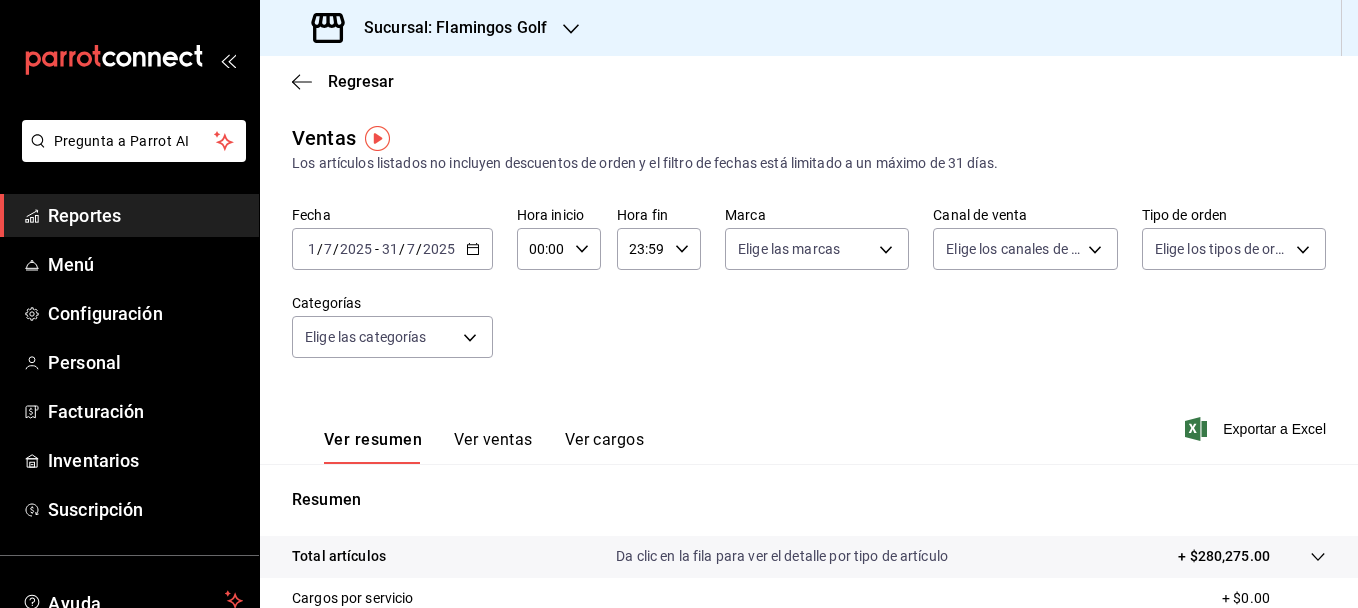 click on "Sucursal: Flamingos Golf" at bounding box center (447, 28) 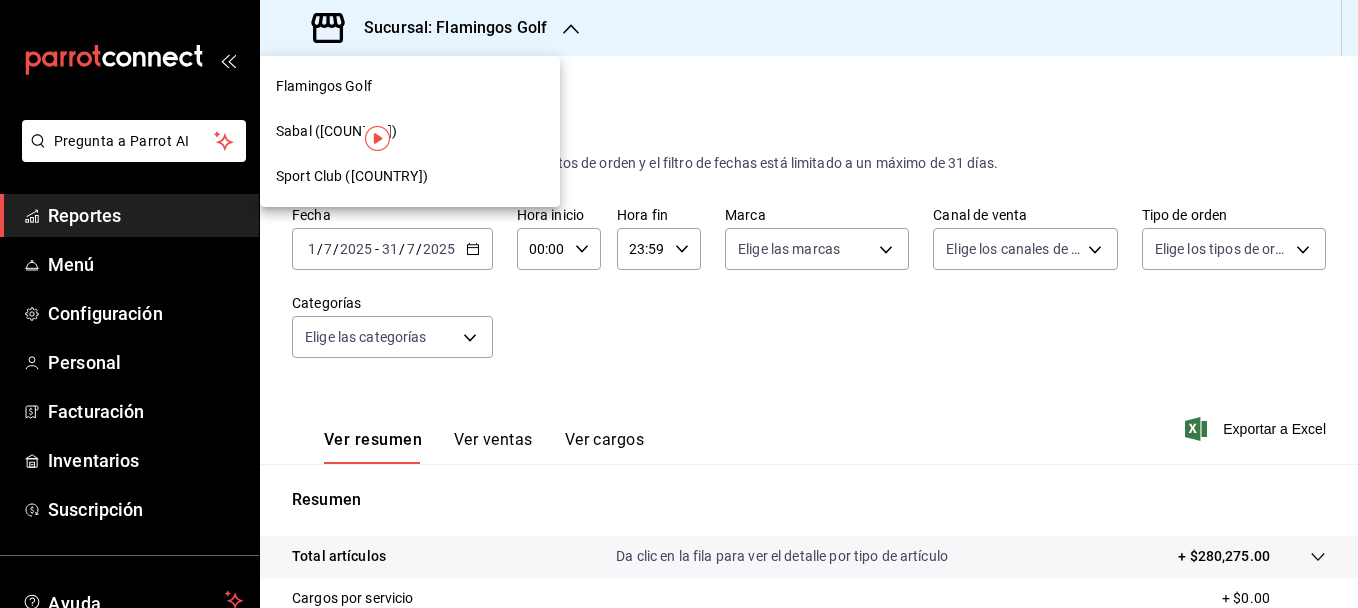 click on "Sabal ([COUNTRY])" at bounding box center [336, 131] 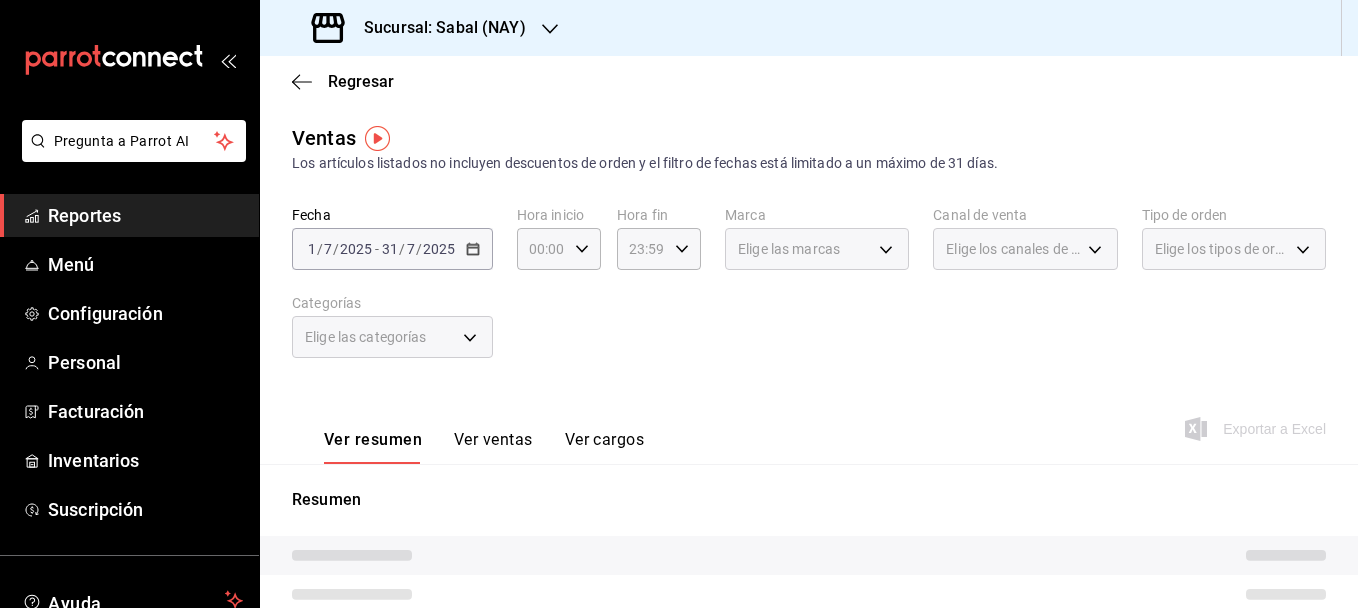 click on "[DATE] [DATE] - [DATE]" at bounding box center [392, 249] 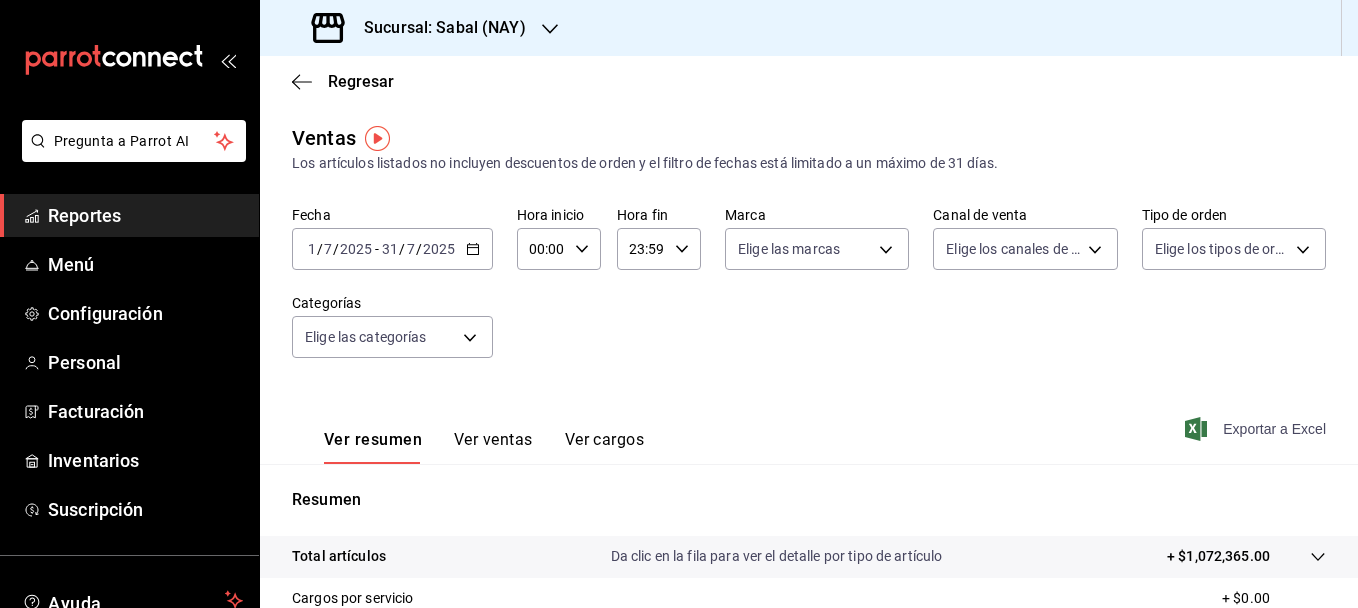 click on "Exportar a Excel" at bounding box center (1257, 429) 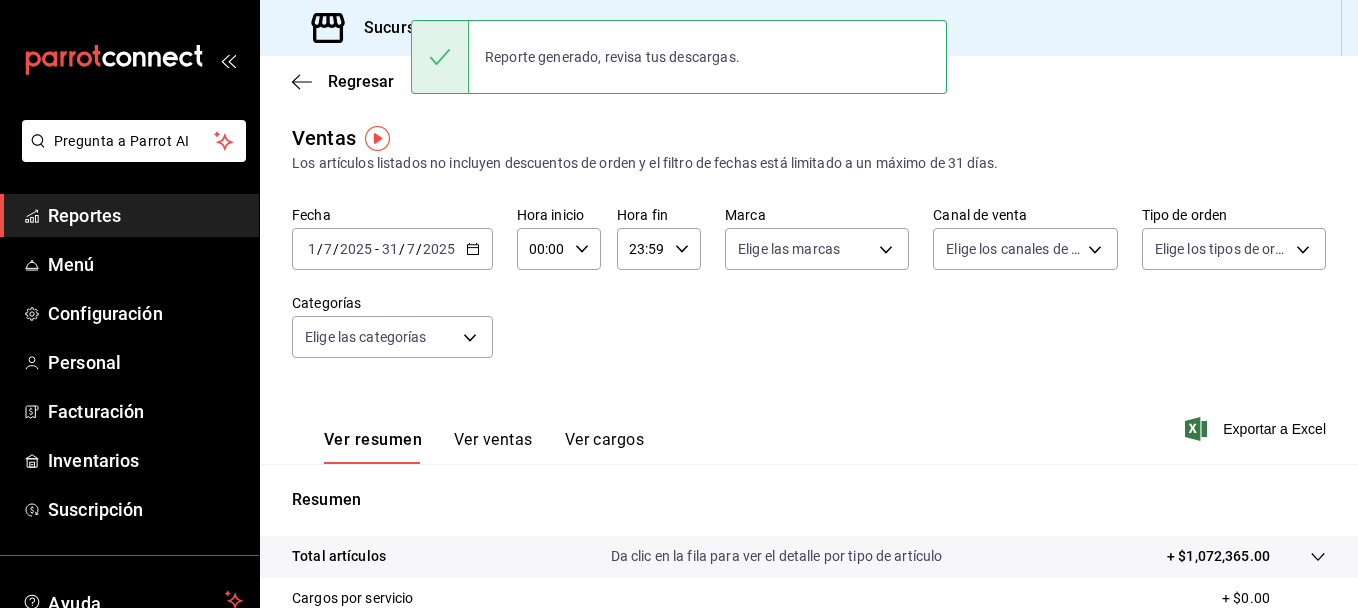 click on "Fecha [DATE] [DATE] - [DATE] Hora inicio 00:00 Hora inicio Hora fin 23:59 Hora fin Marca Elige las marcas Canal de venta Elige los canales de venta Tipo de orden Elige los tipos de orden Categorías Elige las categorías" at bounding box center [809, 294] 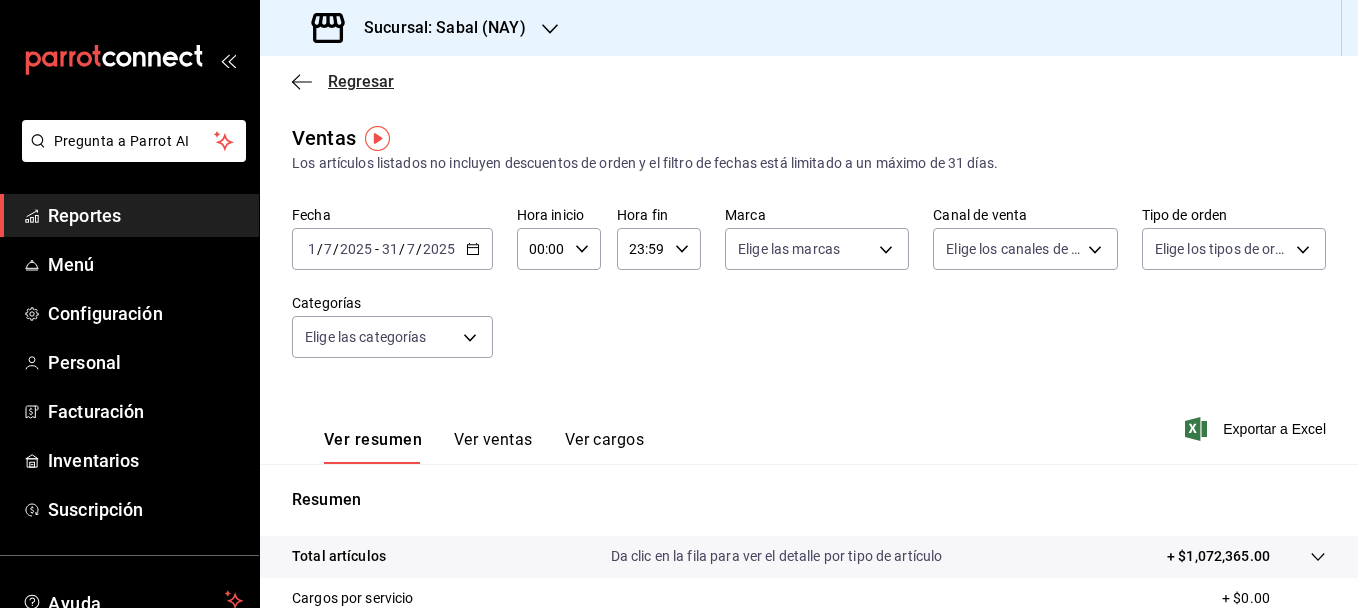 click 